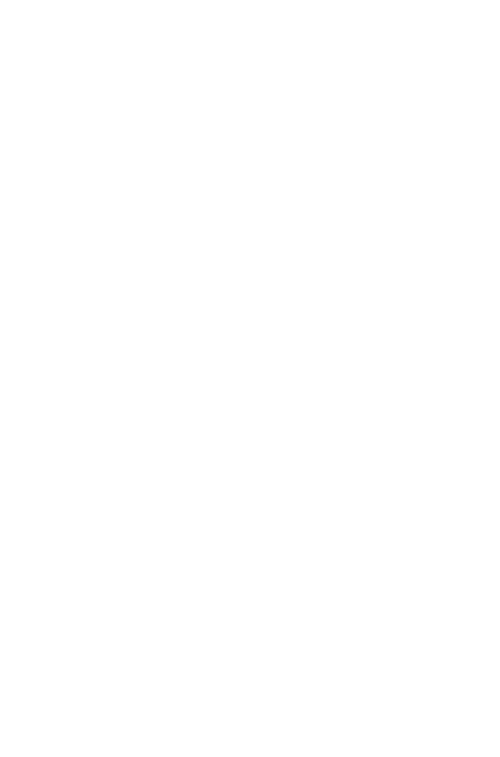 scroll, scrollTop: 0, scrollLeft: 0, axis: both 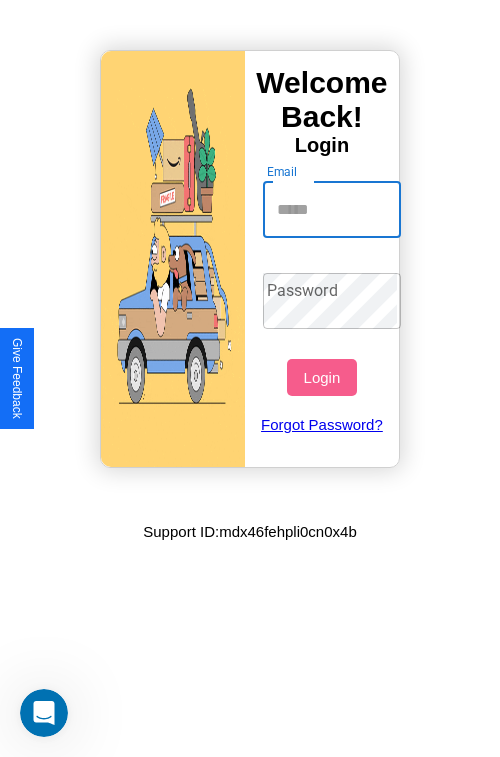 click on "Email" at bounding box center [332, 210] 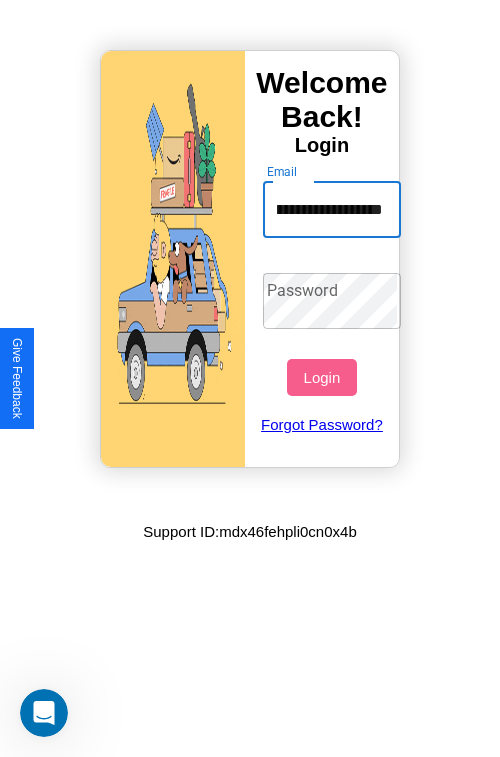 scroll, scrollTop: 0, scrollLeft: 105, axis: horizontal 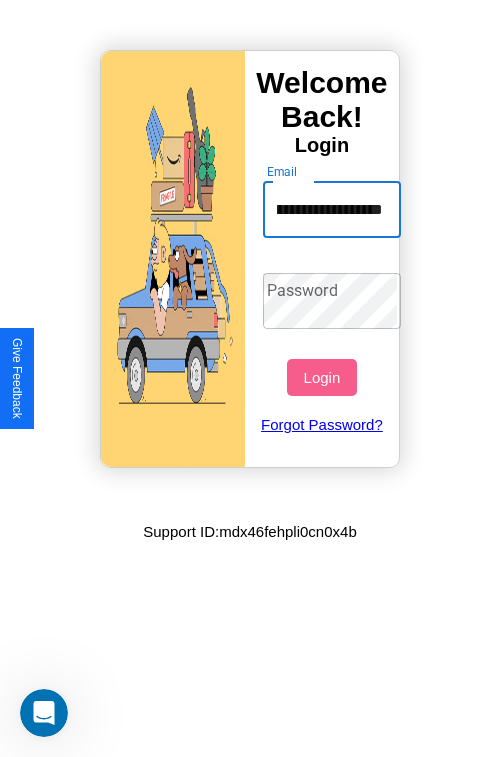 type on "**********" 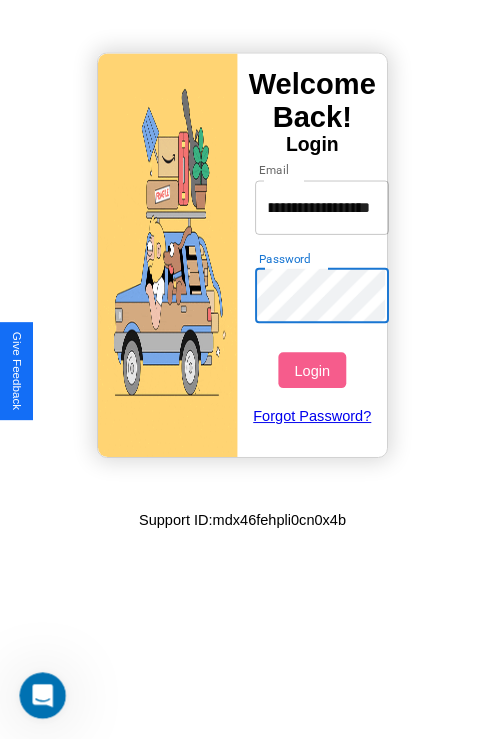 scroll, scrollTop: 0, scrollLeft: 0, axis: both 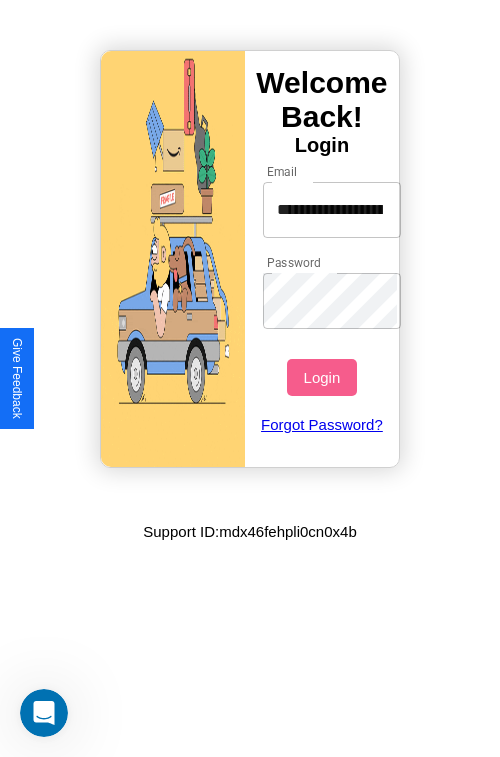 click on "Login" at bounding box center (321, 377) 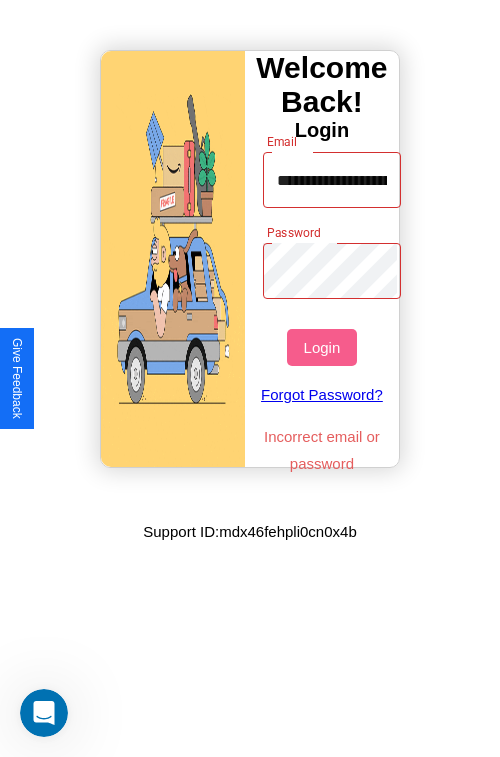 click on "Login" at bounding box center (321, 347) 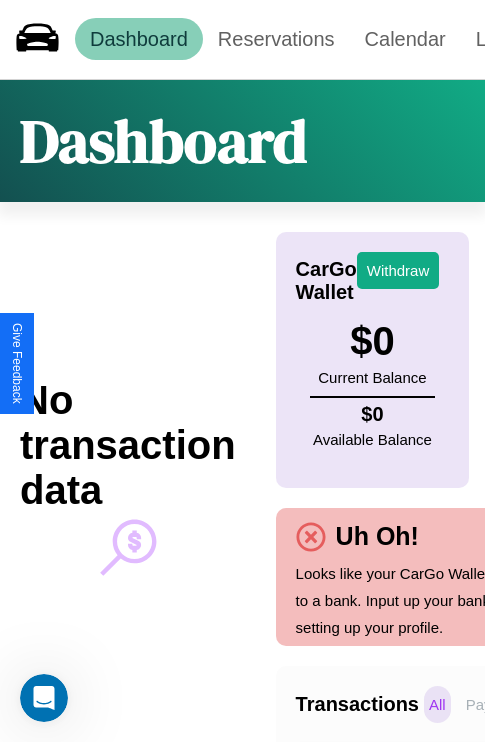 scroll, scrollTop: 0, scrollLeft: 0, axis: both 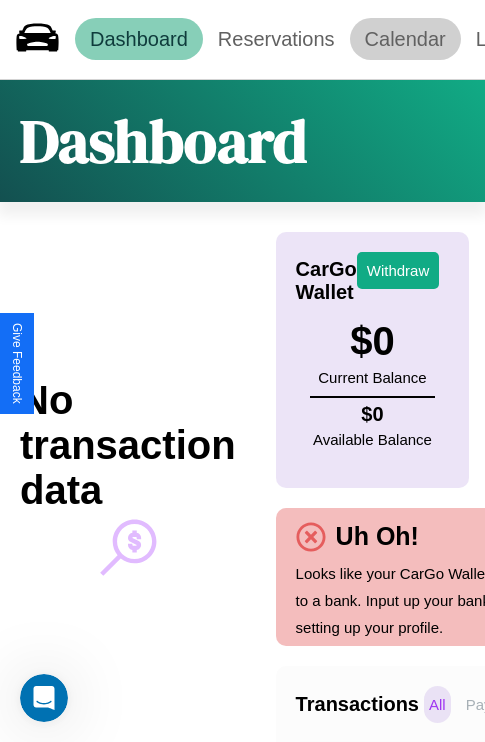 click on "Calendar" at bounding box center [405, 39] 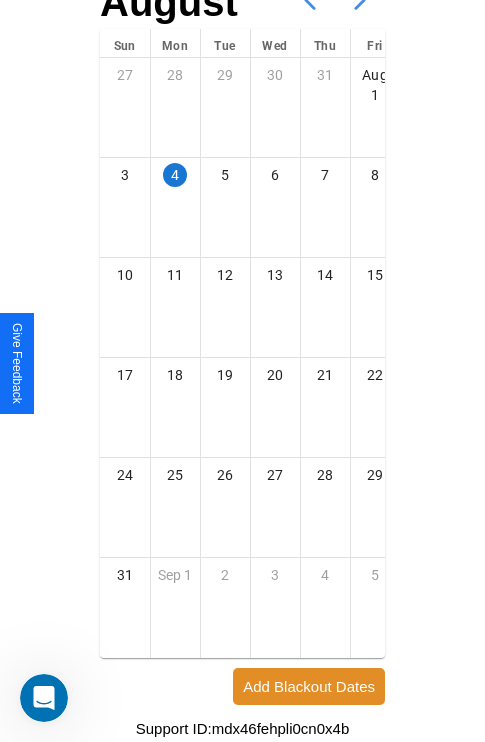 scroll, scrollTop: 242, scrollLeft: 0, axis: vertical 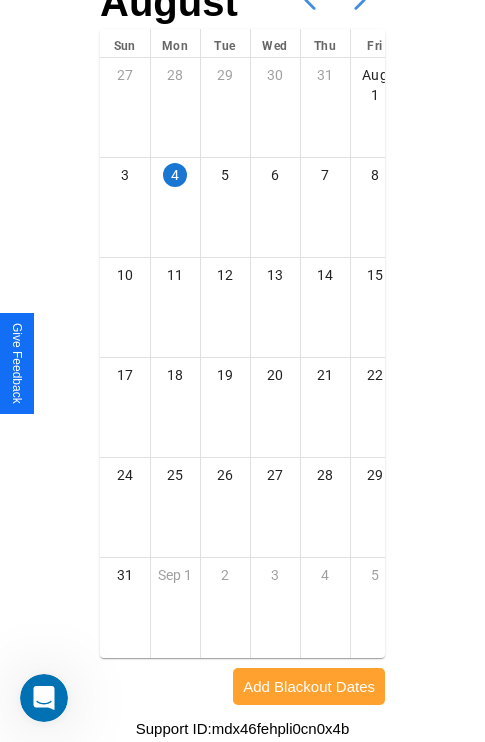 click on "Add Blackout Dates" at bounding box center (309, 686) 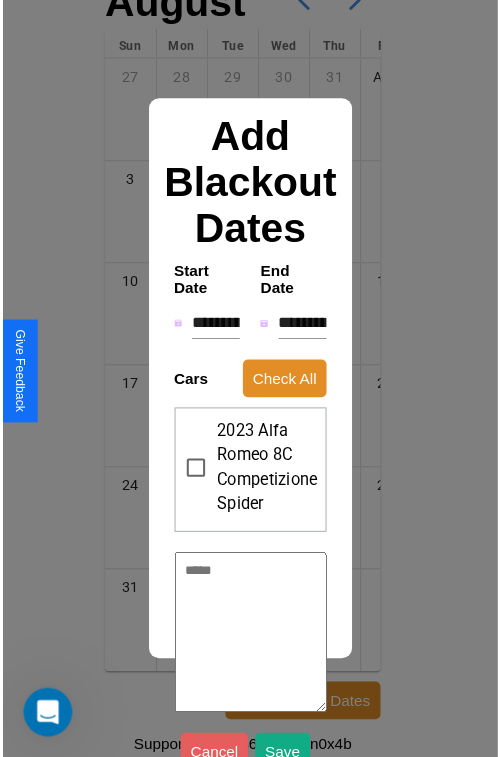 scroll, scrollTop: 227, scrollLeft: 0, axis: vertical 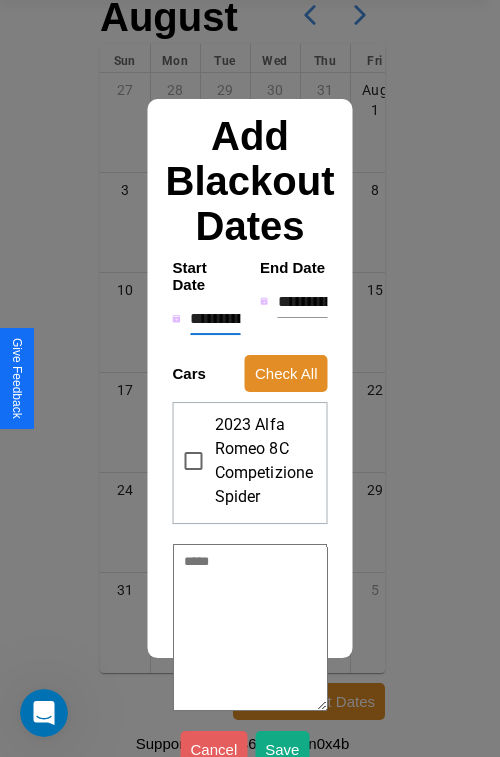 click on "**********" at bounding box center (215, 319) 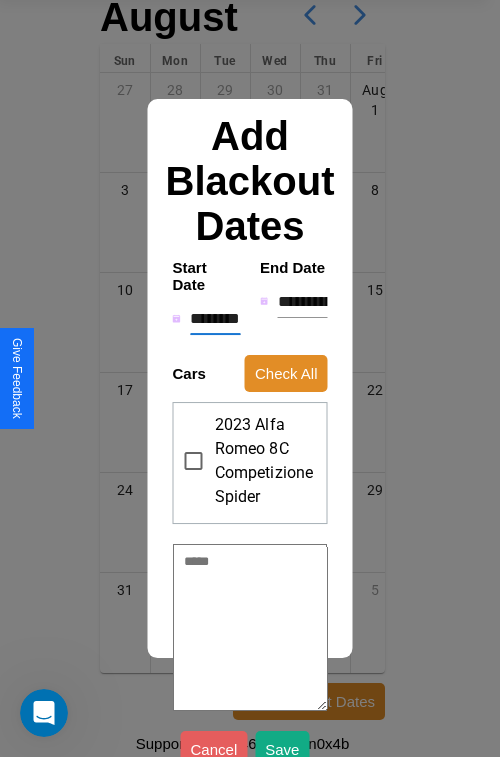 type on "*" 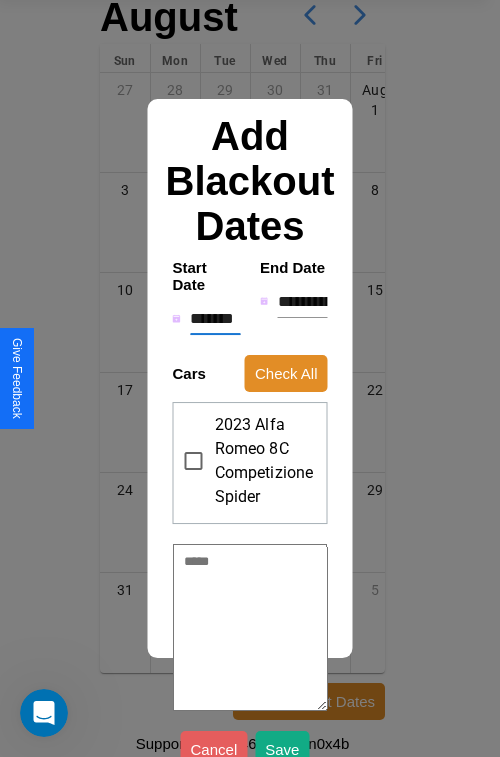 type on "*" 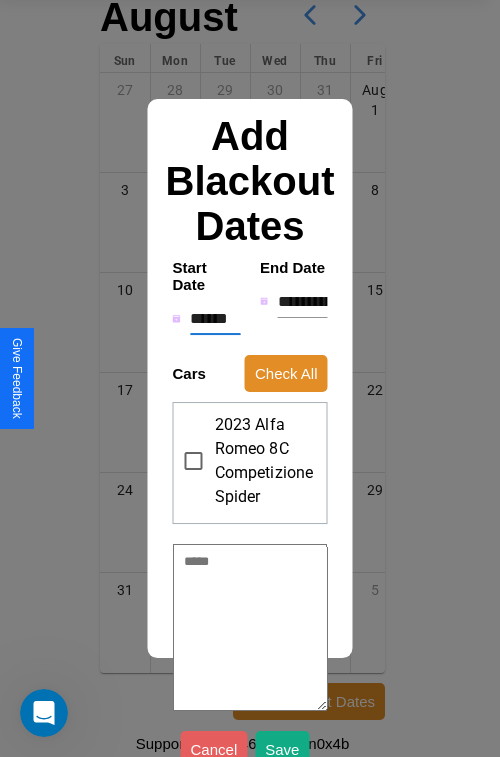 type on "*" 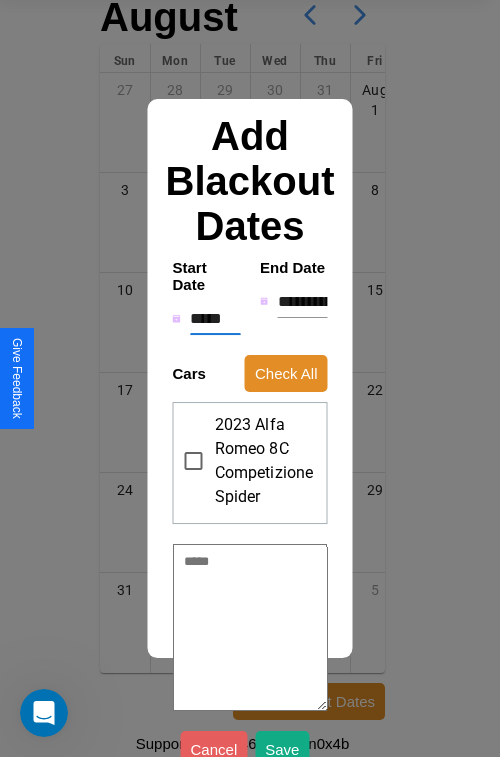 type on "*" 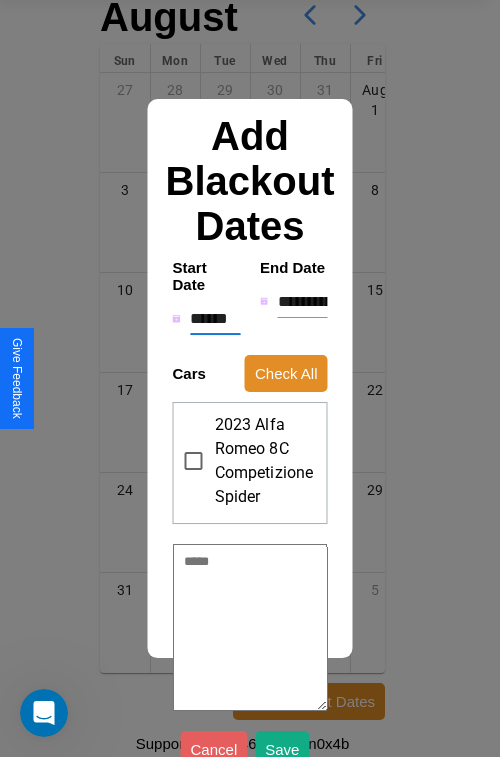 type on "*" 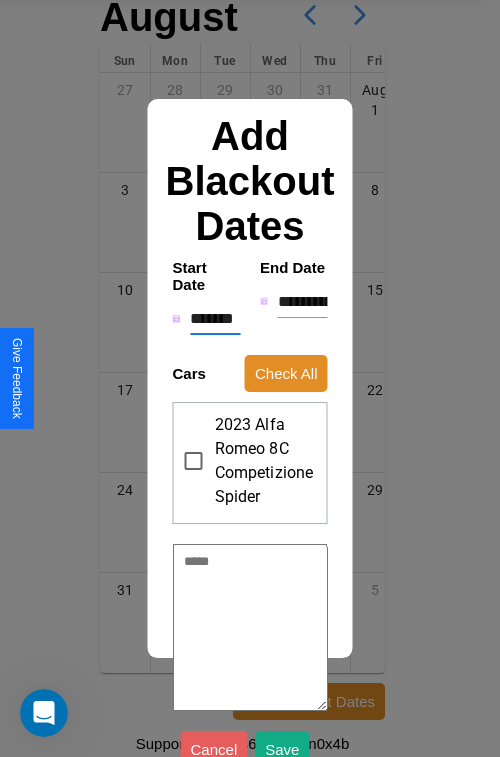 type on "*" 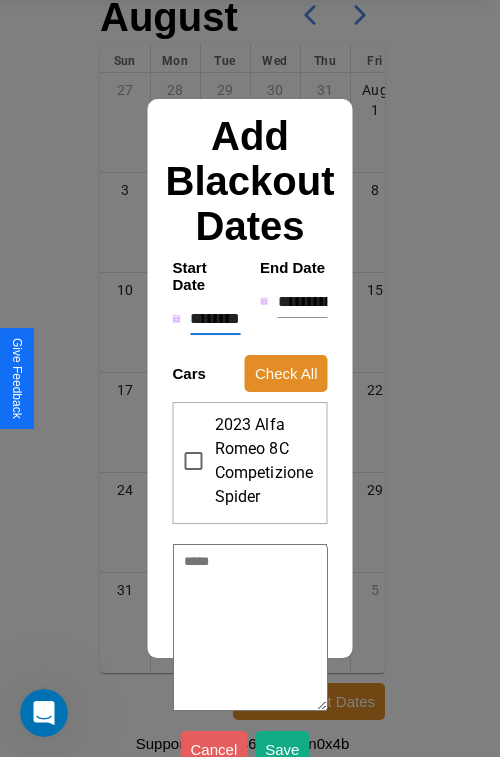 type on "*" 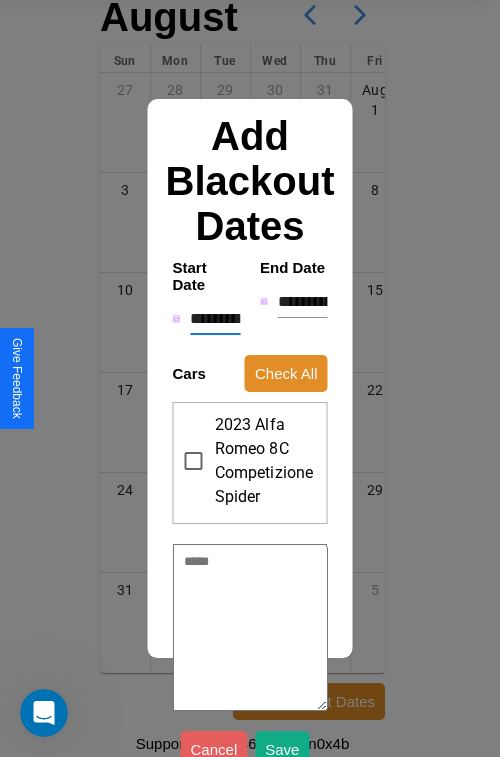 type on "*" 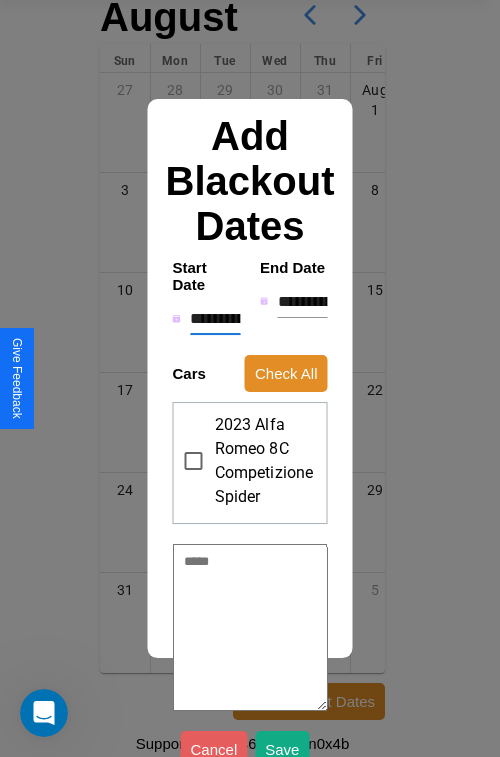 type on "*" 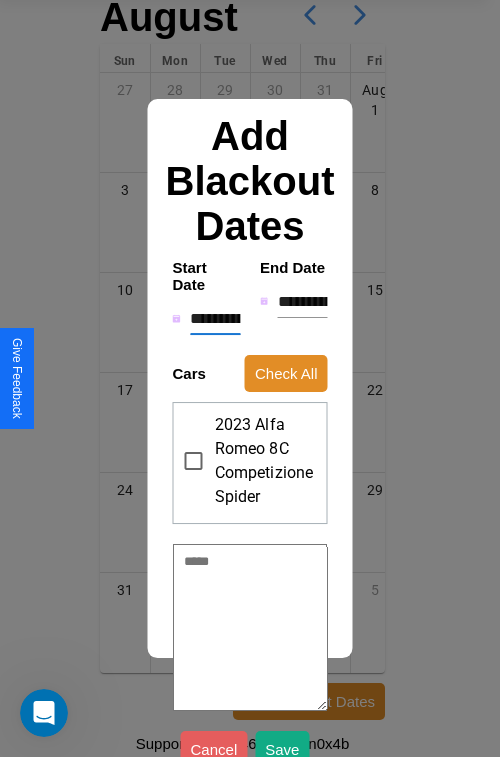 type on "*" 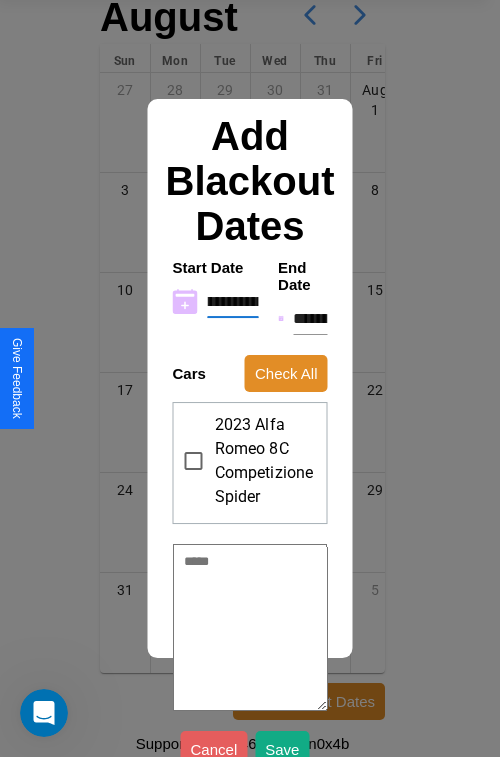 type on "**********" 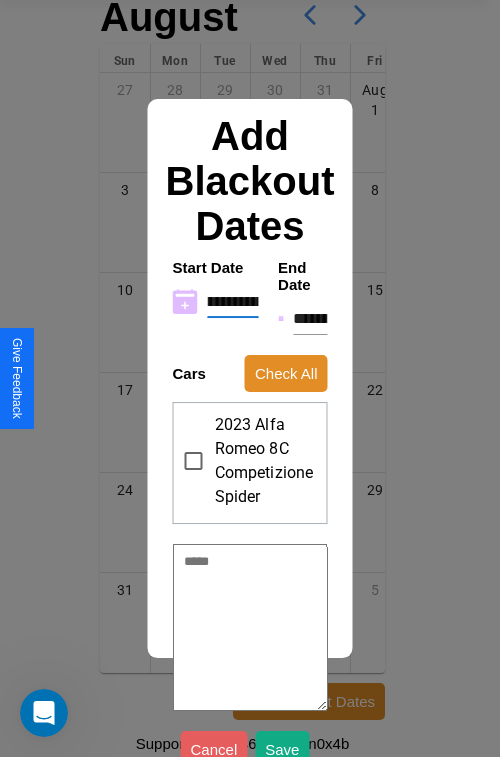 type on "*" 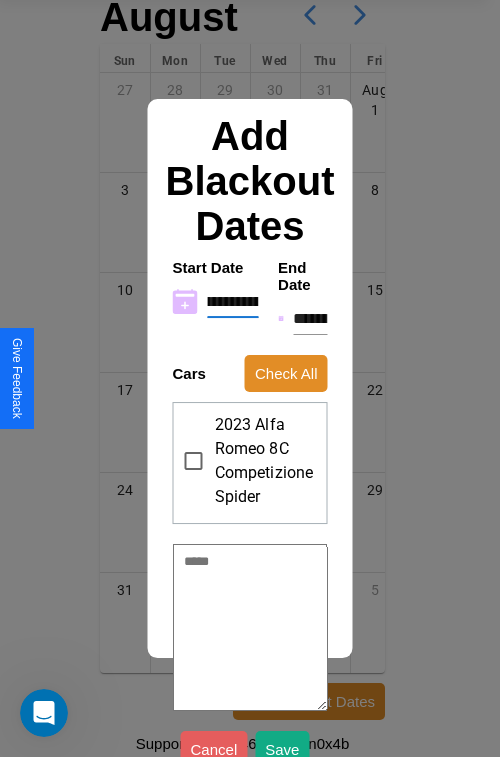 type on "**********" 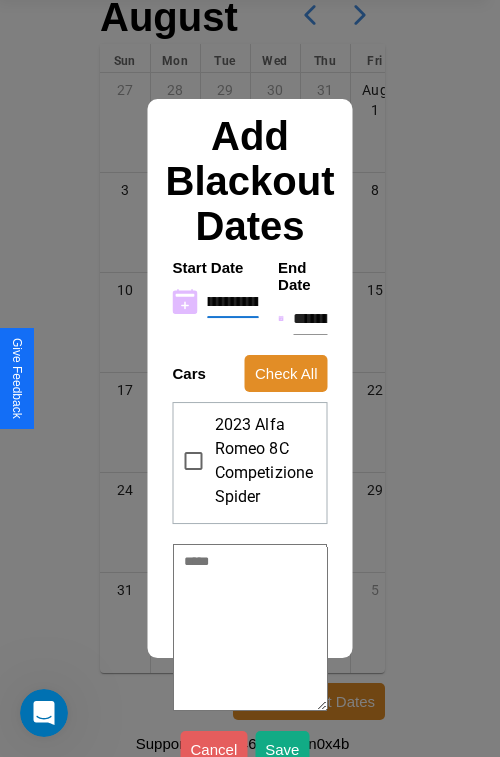 type on "*" 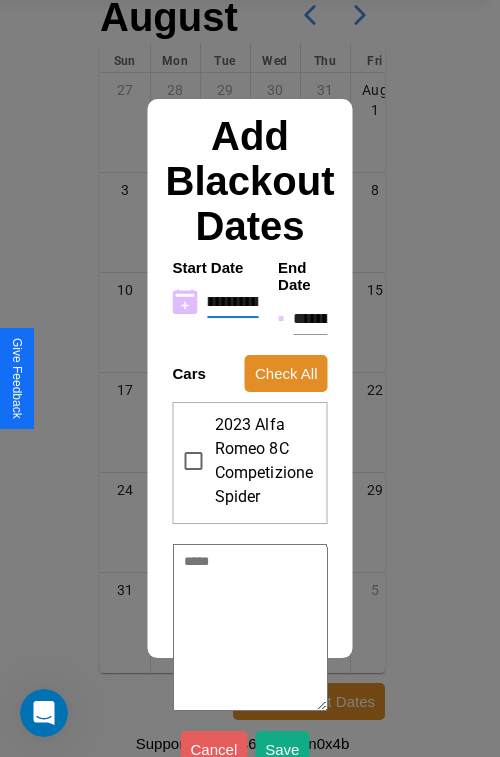 type on "**********" 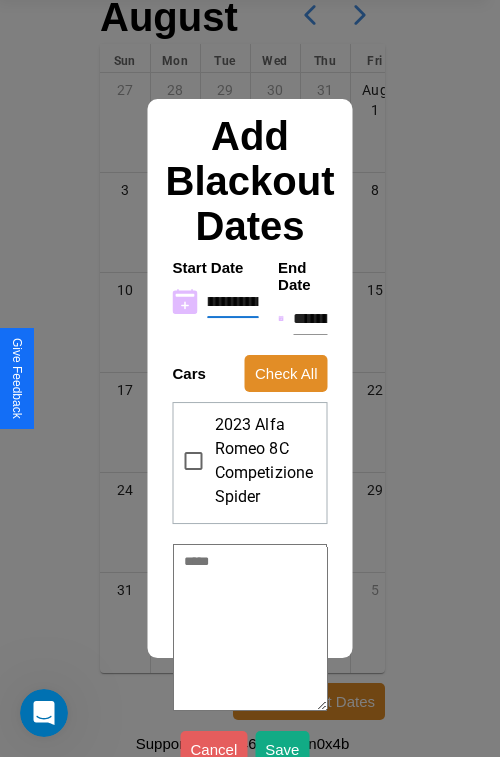 type on "*" 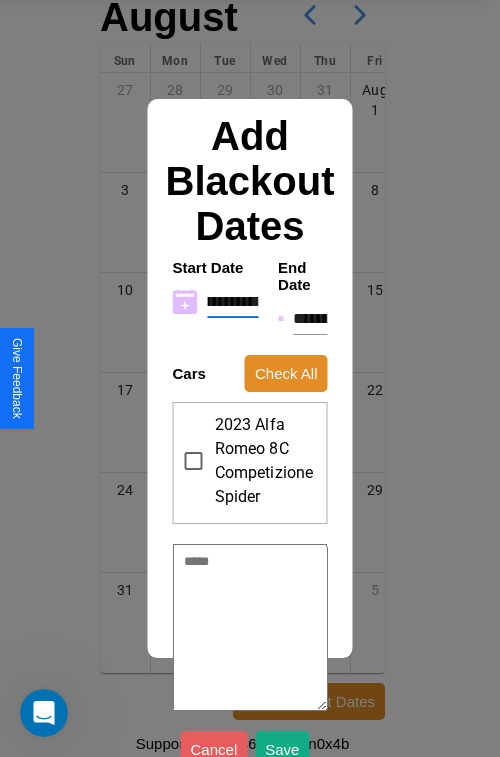 type on "**********" 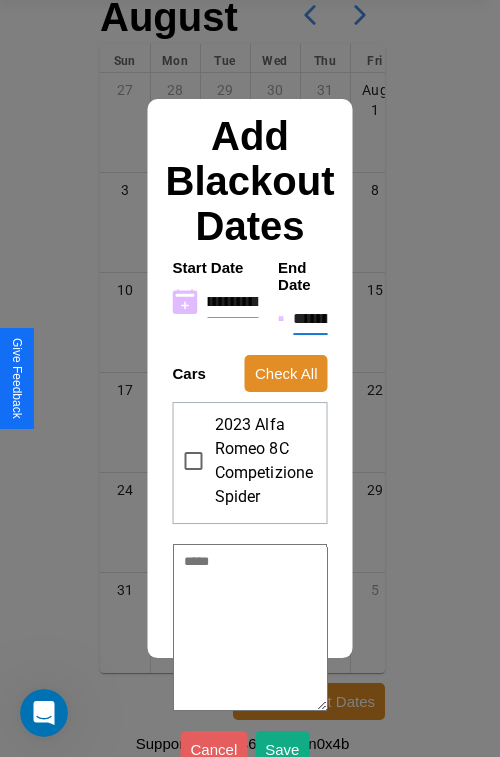 scroll, scrollTop: 0, scrollLeft: 0, axis: both 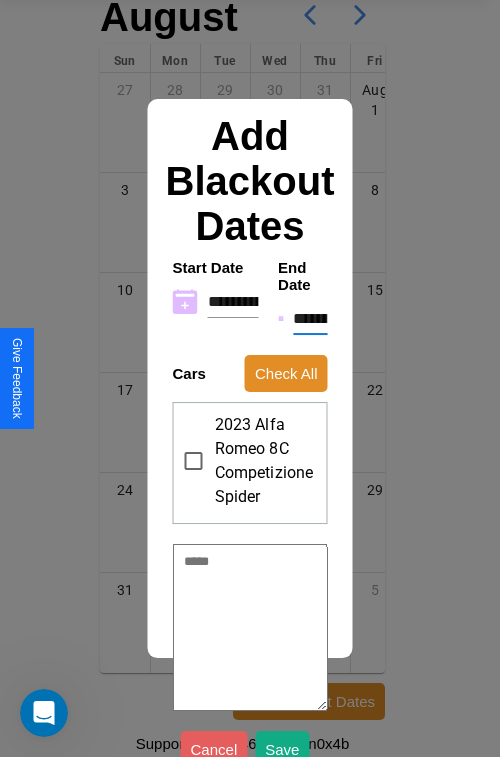 click on "**********" at bounding box center [310, 319] 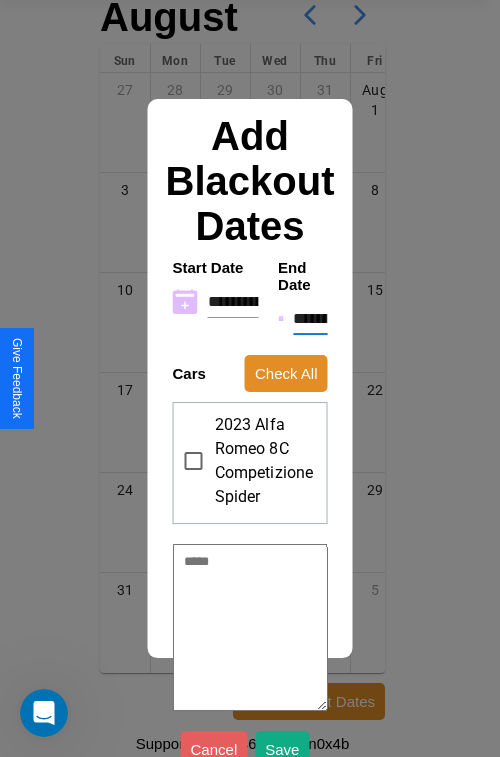 type on "*" 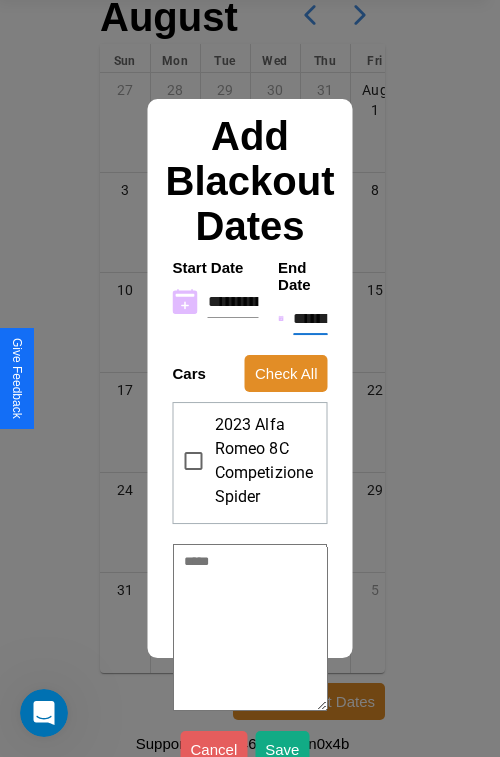 type on "*" 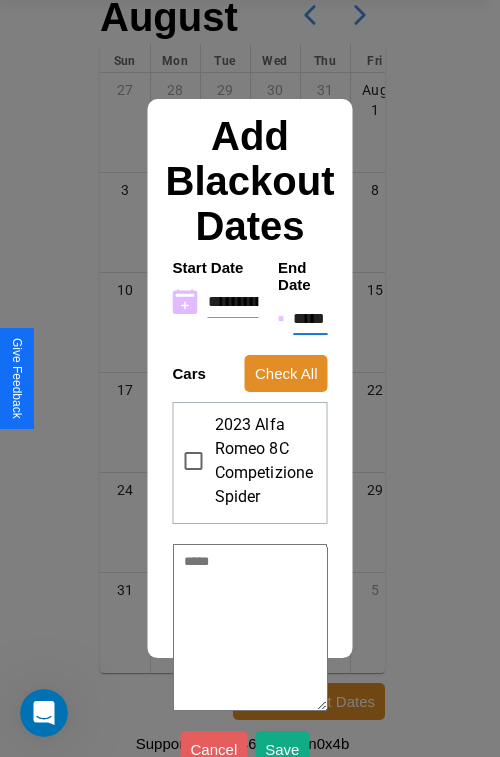 type on "*" 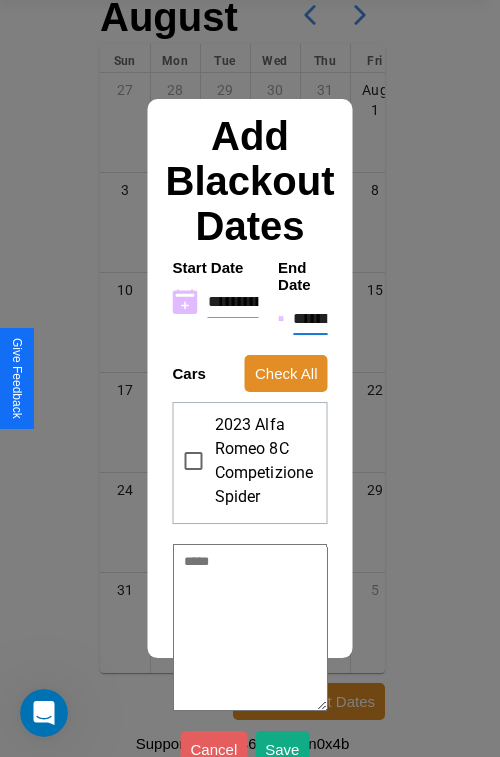 type on "*" 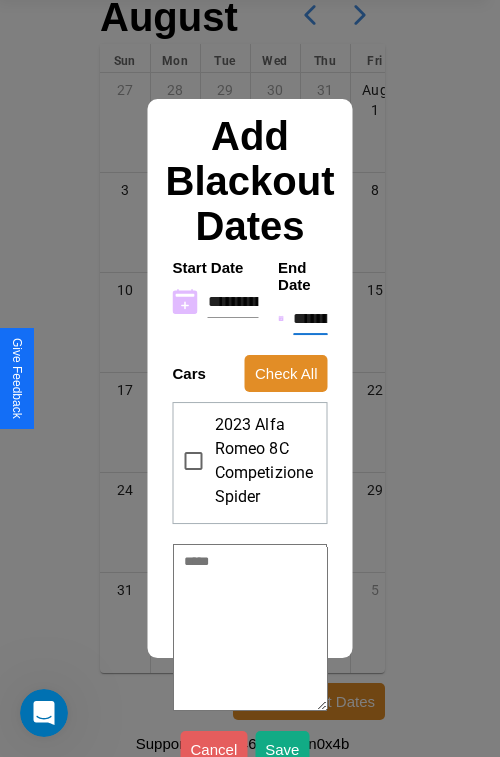 type on "*" 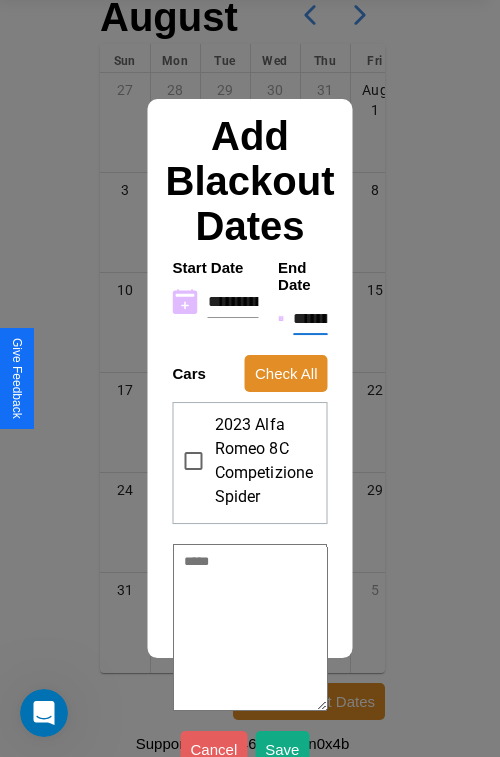type on "*" 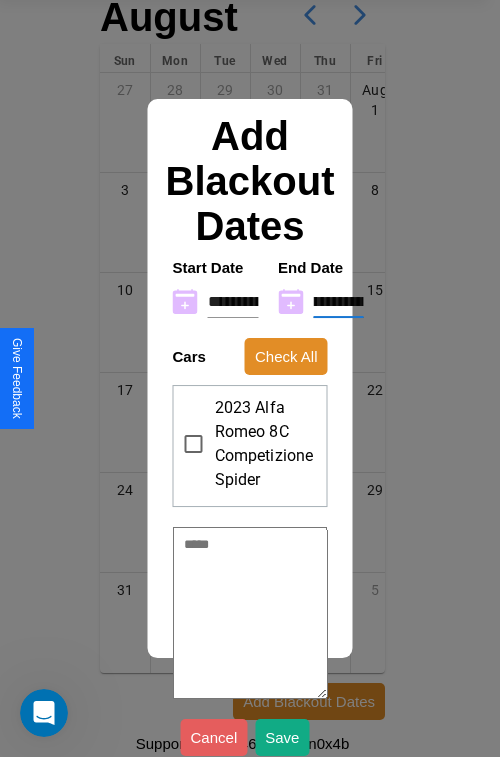 type on "**********" 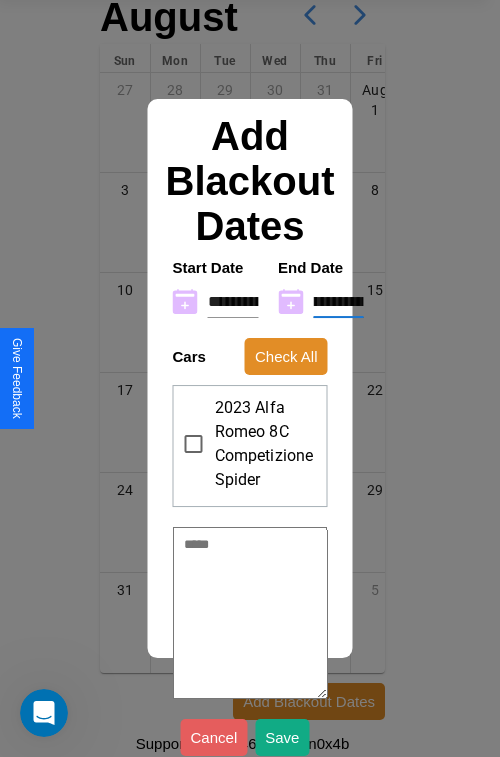 type on "*" 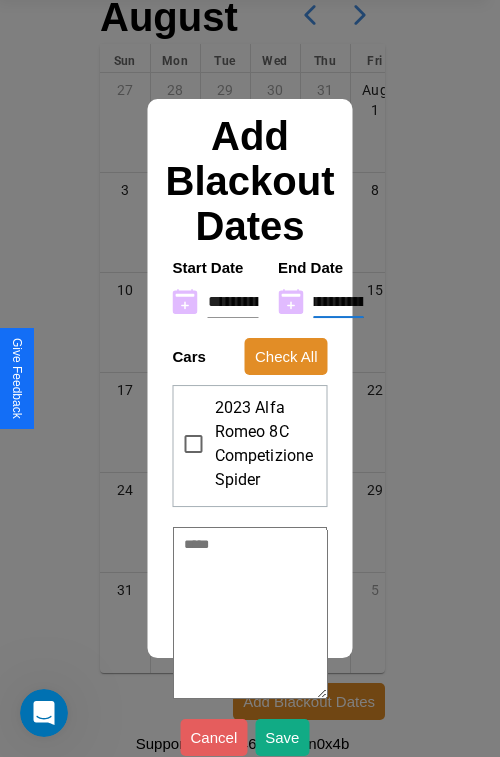 type on "**********" 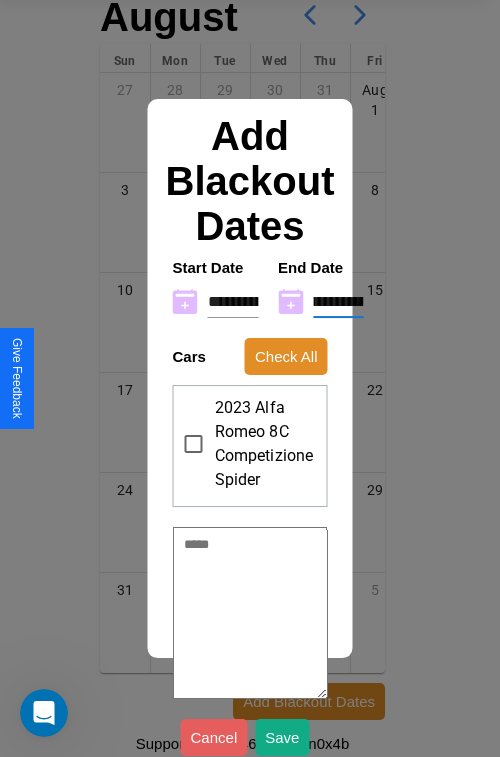type on "*" 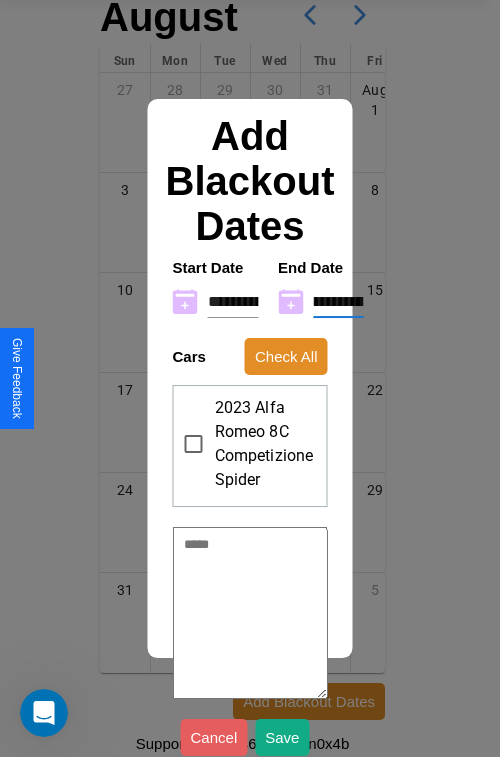 type on "**********" 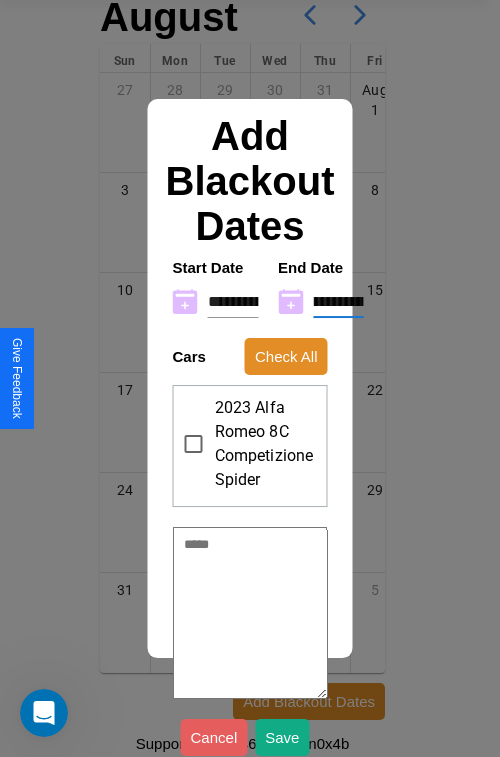 type on "*" 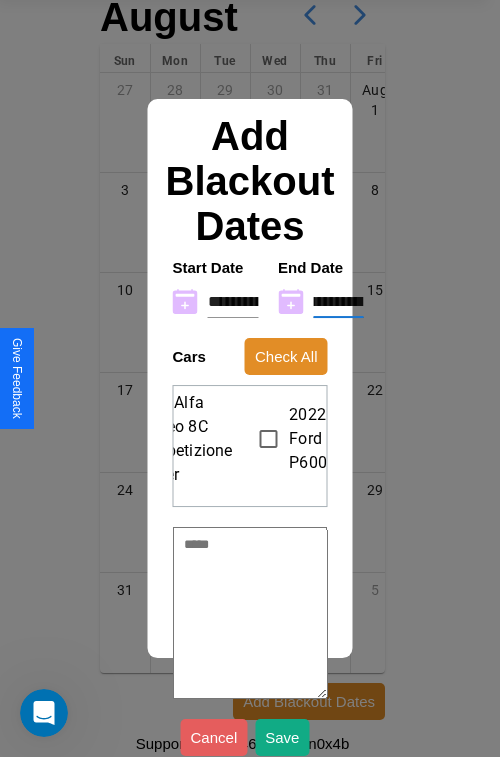 scroll, scrollTop: 6, scrollLeft: 98, axis: both 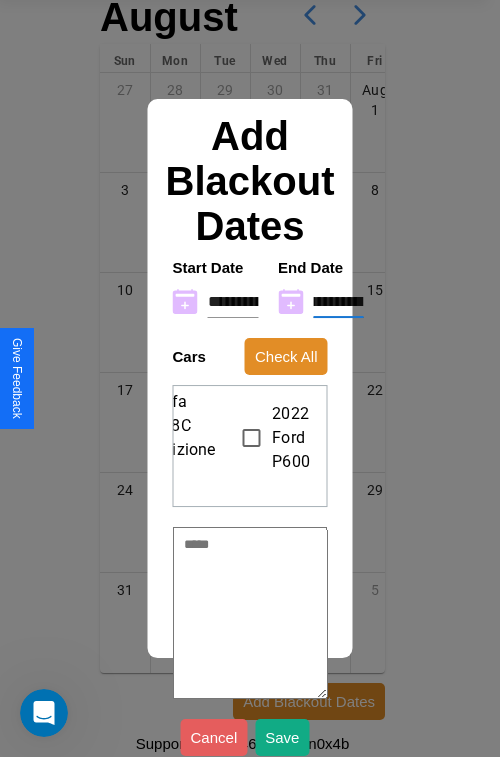 type on "**********" 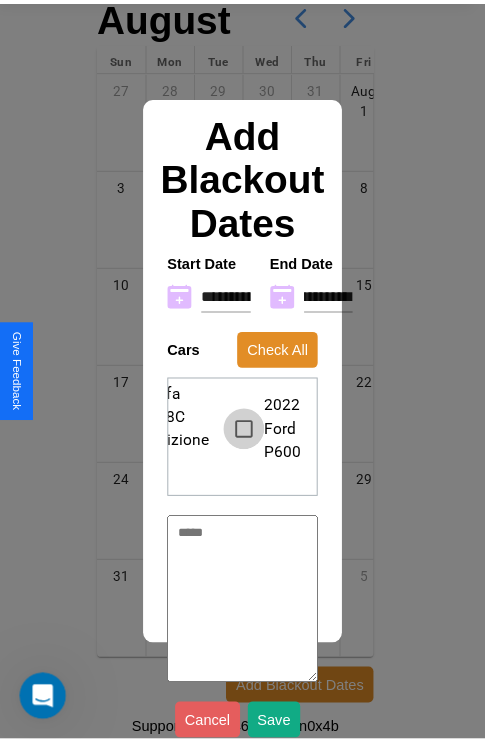 scroll, scrollTop: 0, scrollLeft: 0, axis: both 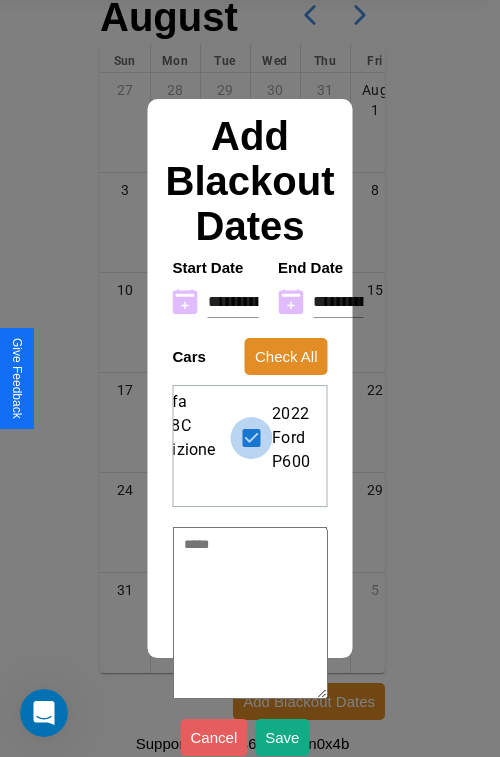 type on "*" 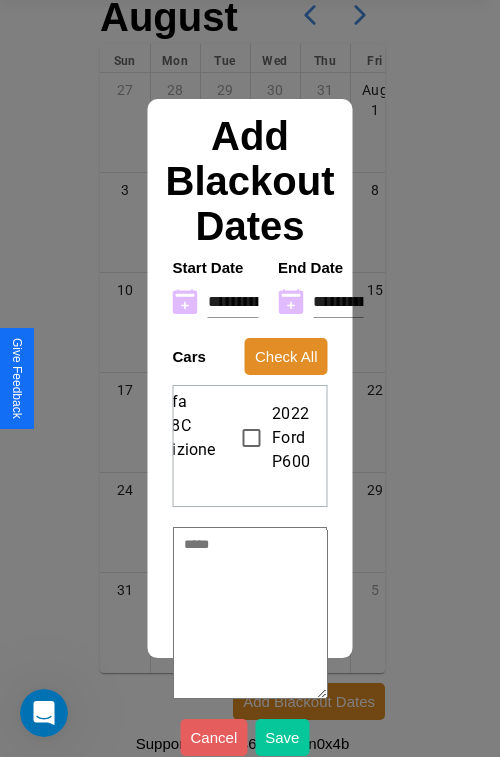 click on "Save" at bounding box center (282, 737) 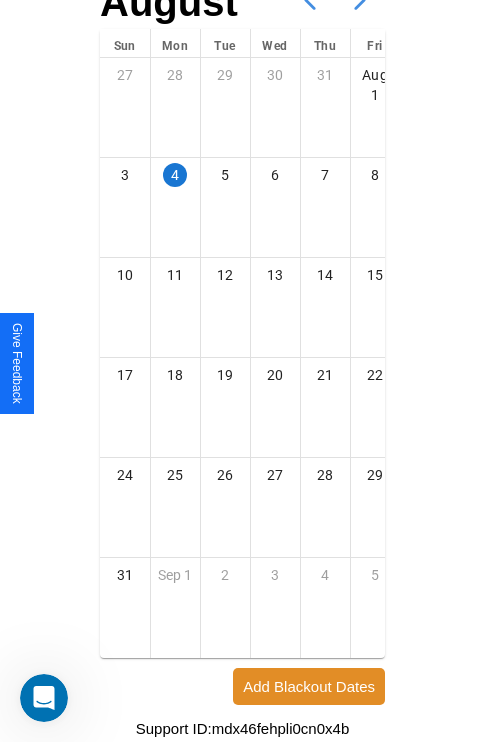 click 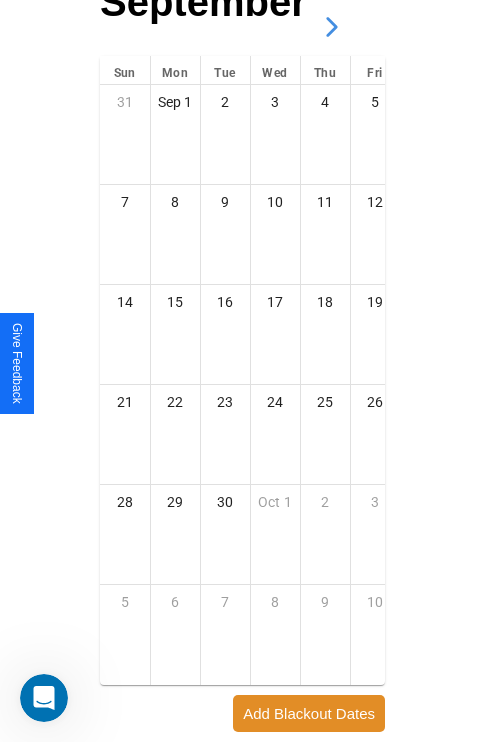 click 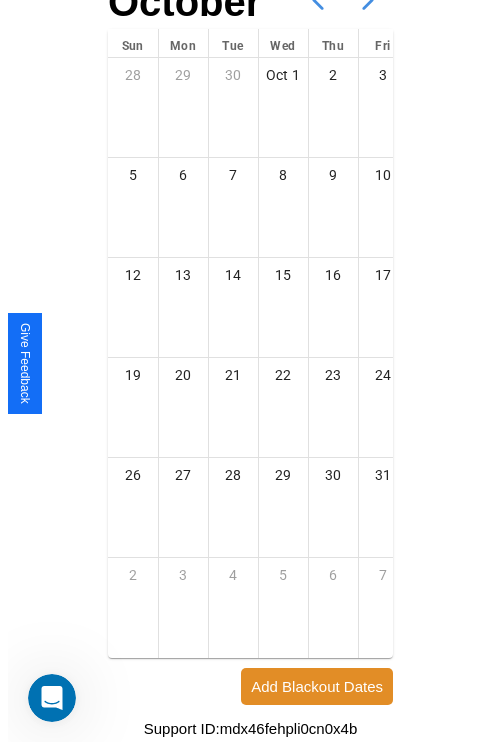 scroll, scrollTop: 0, scrollLeft: 0, axis: both 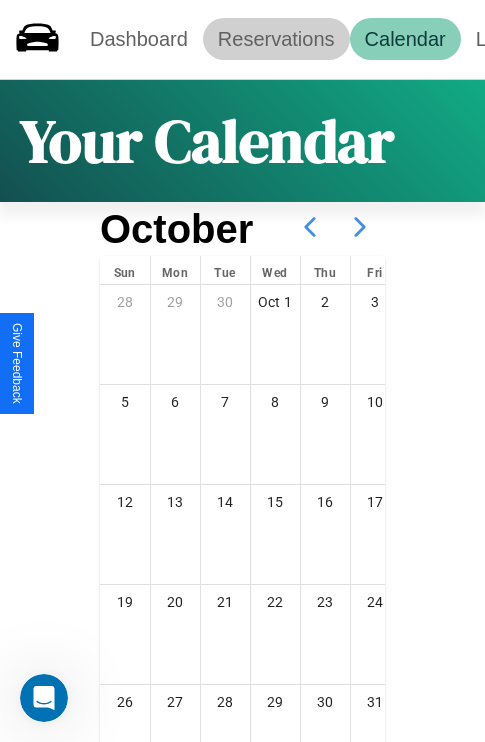 click on "Reservations" at bounding box center (276, 39) 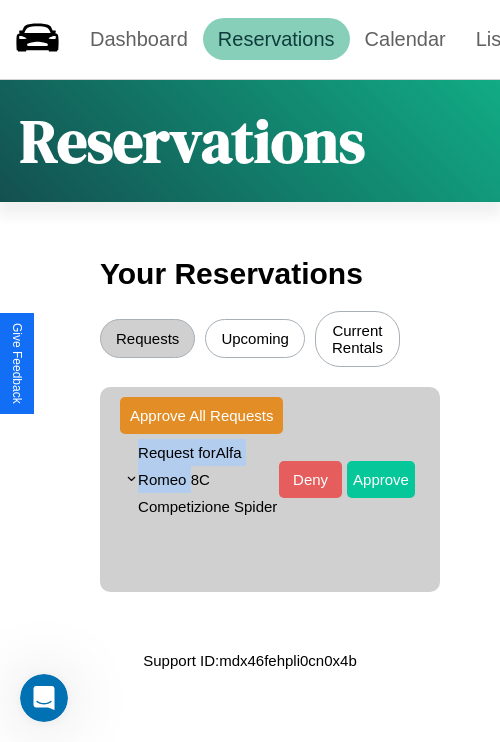 click on "Approve" at bounding box center [381, 479] 